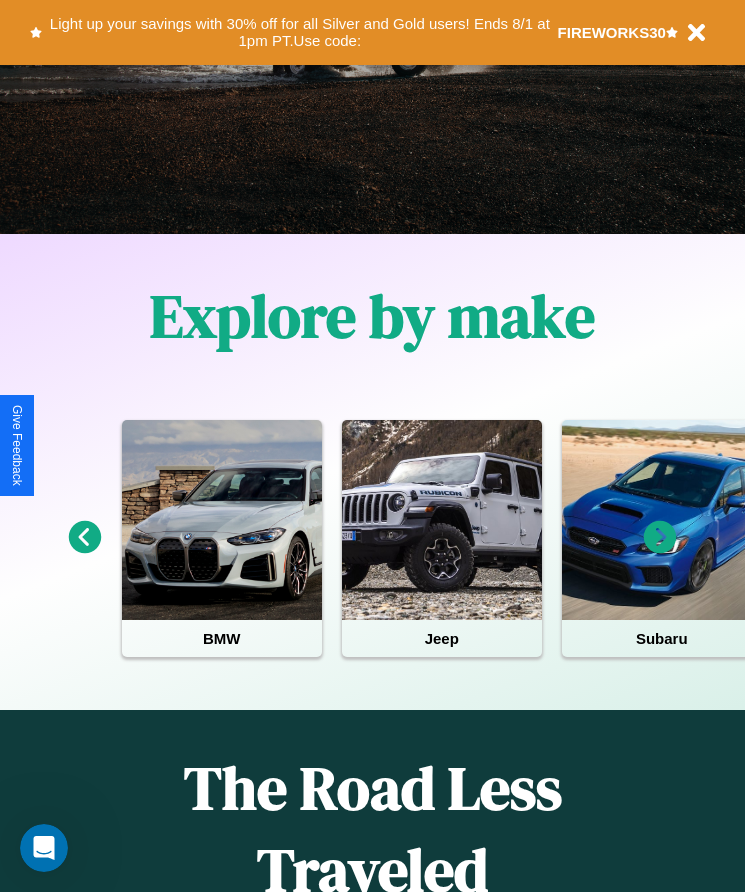 scroll, scrollTop: 817, scrollLeft: 0, axis: vertical 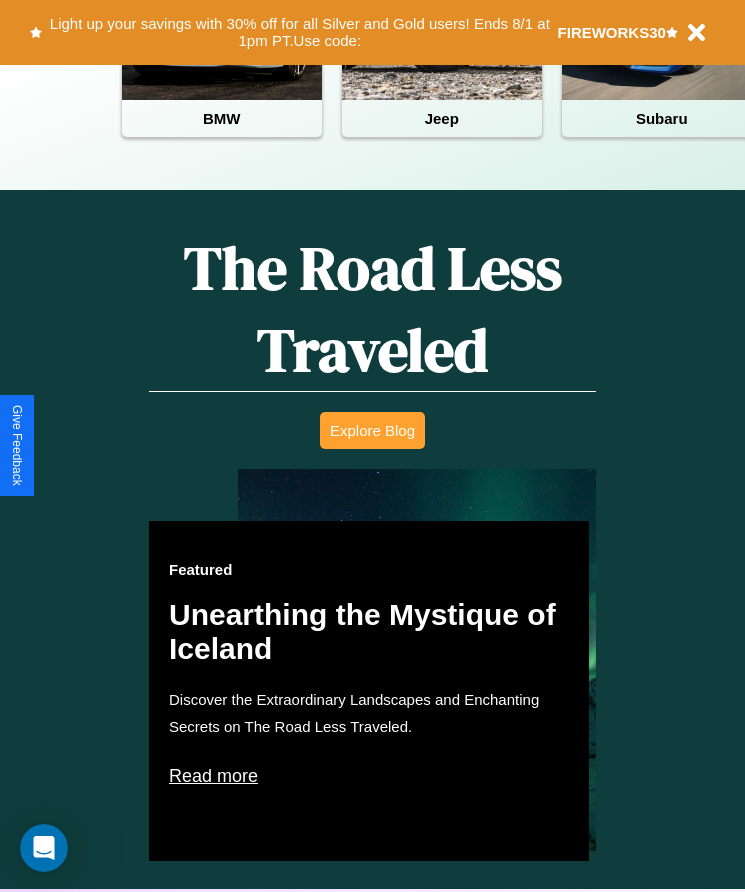 click on "Explore Blog" at bounding box center (372, 430) 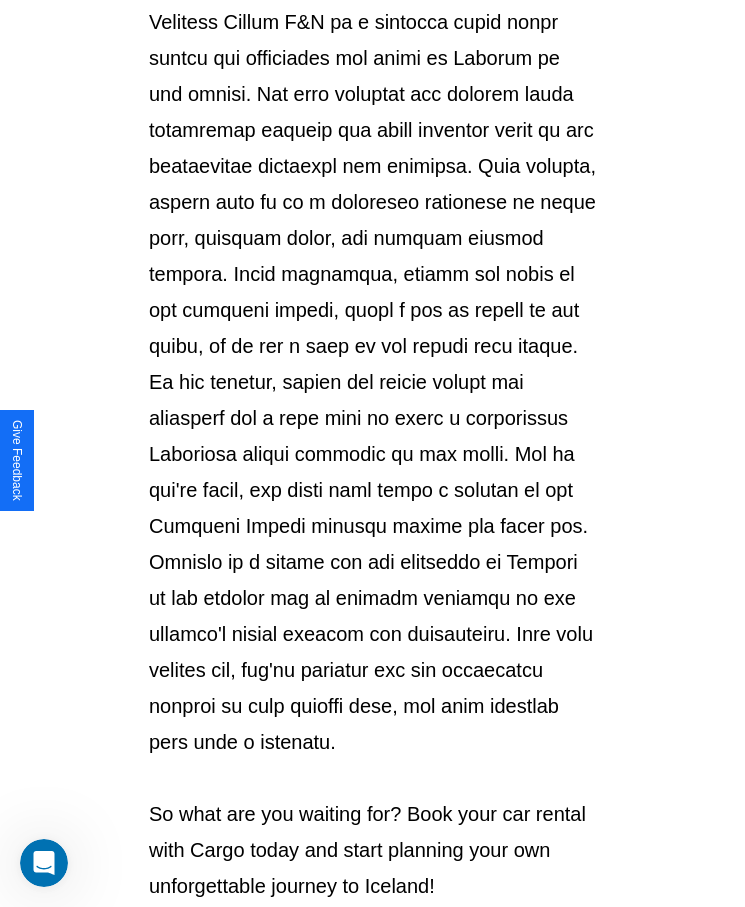 scroll, scrollTop: 2113, scrollLeft: 0, axis: vertical 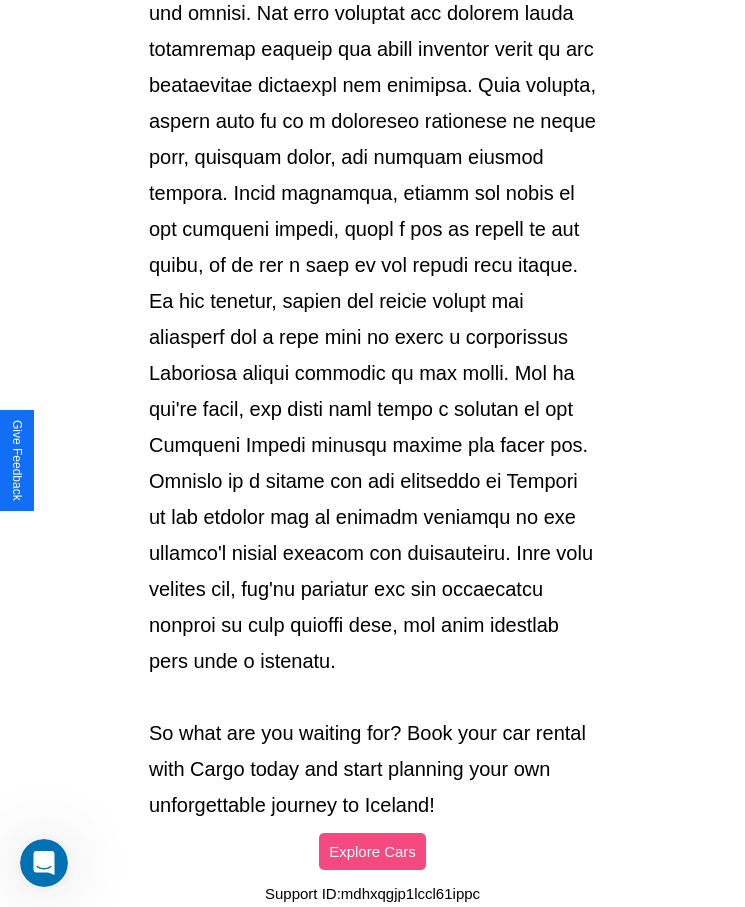 click on "Explore Cars" at bounding box center (372, 851) 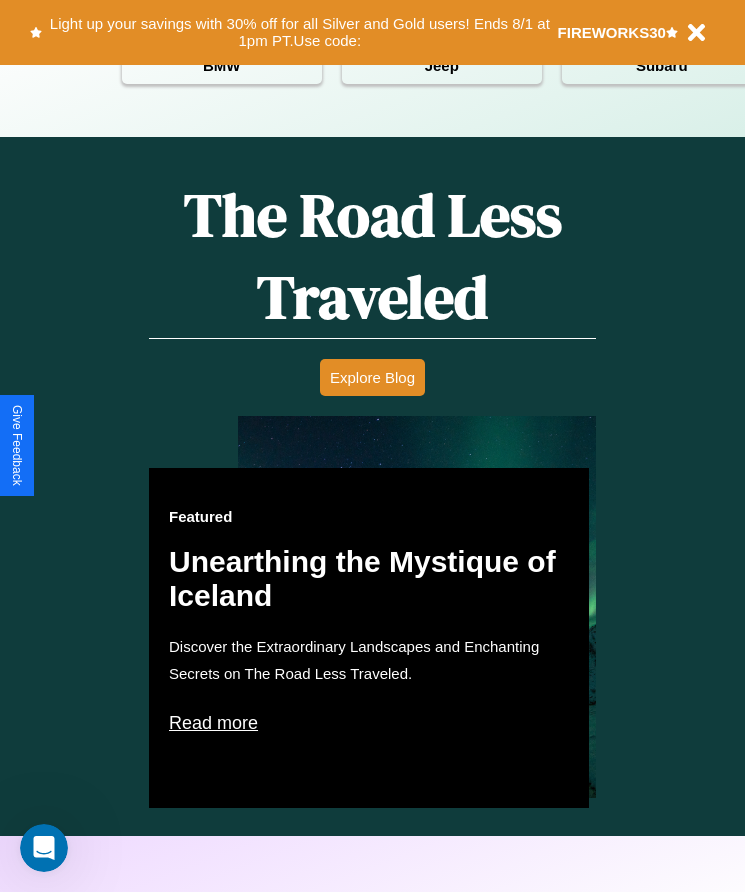 scroll, scrollTop: 817, scrollLeft: 0, axis: vertical 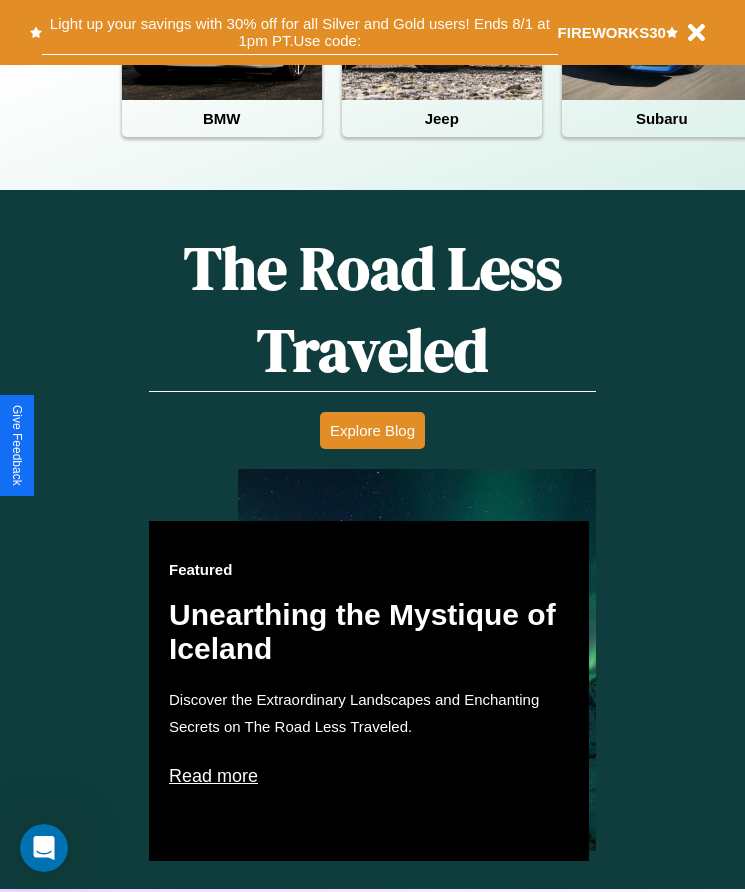 click on "Light up your savings with 30% off for all Silver and Gold users! Ends 8/1 at 1pm PT.  Use code:" at bounding box center (299, 32) 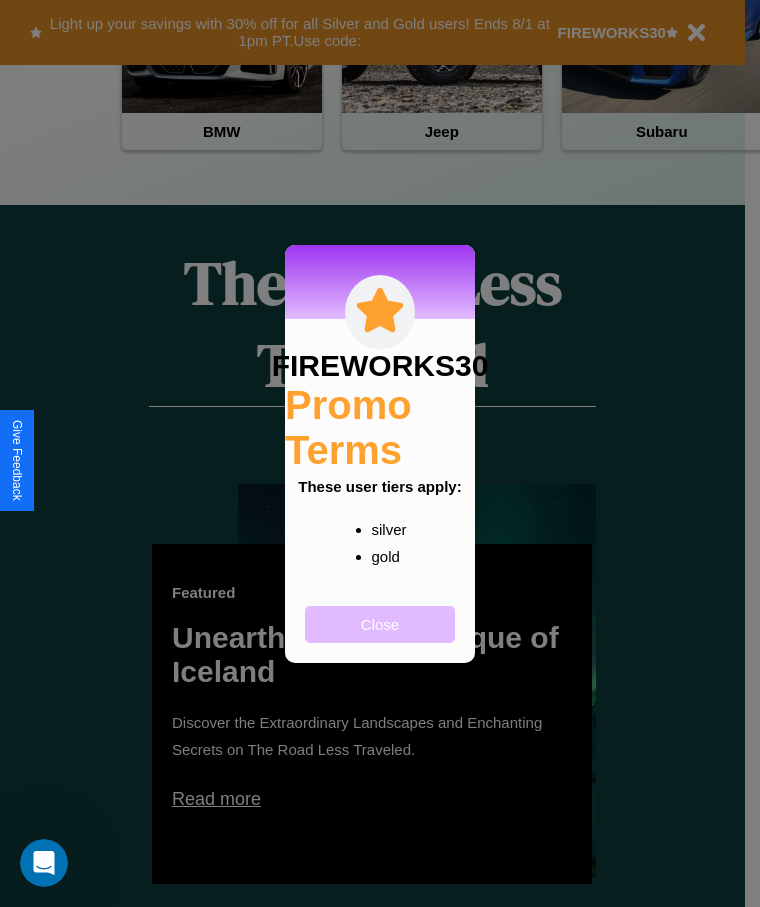 click on "Close" at bounding box center [380, 624] 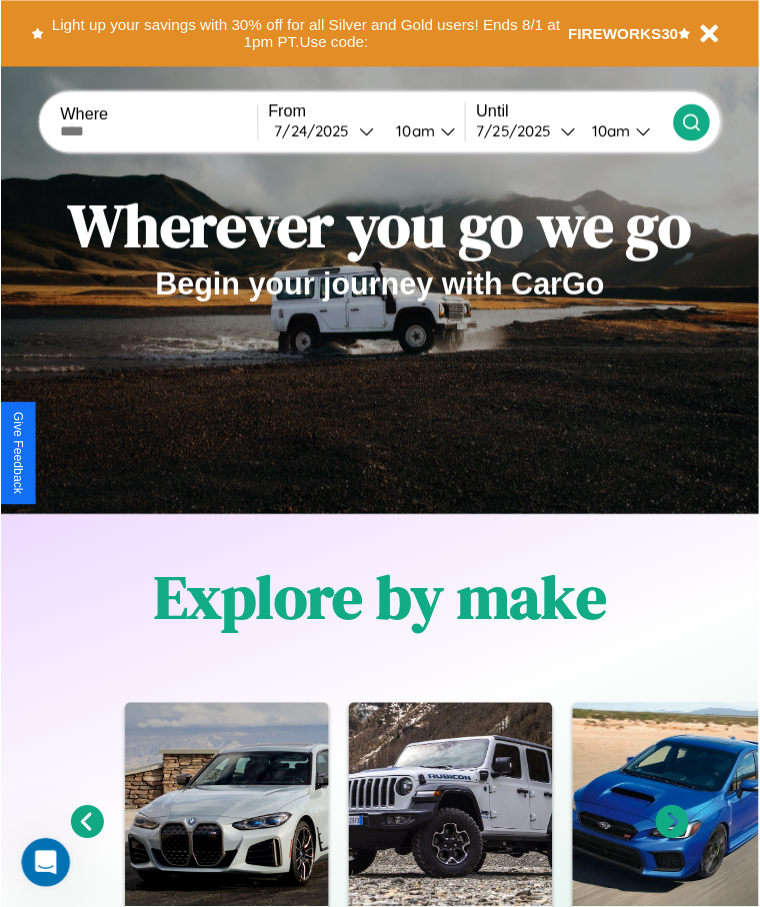 scroll, scrollTop: 0, scrollLeft: 0, axis: both 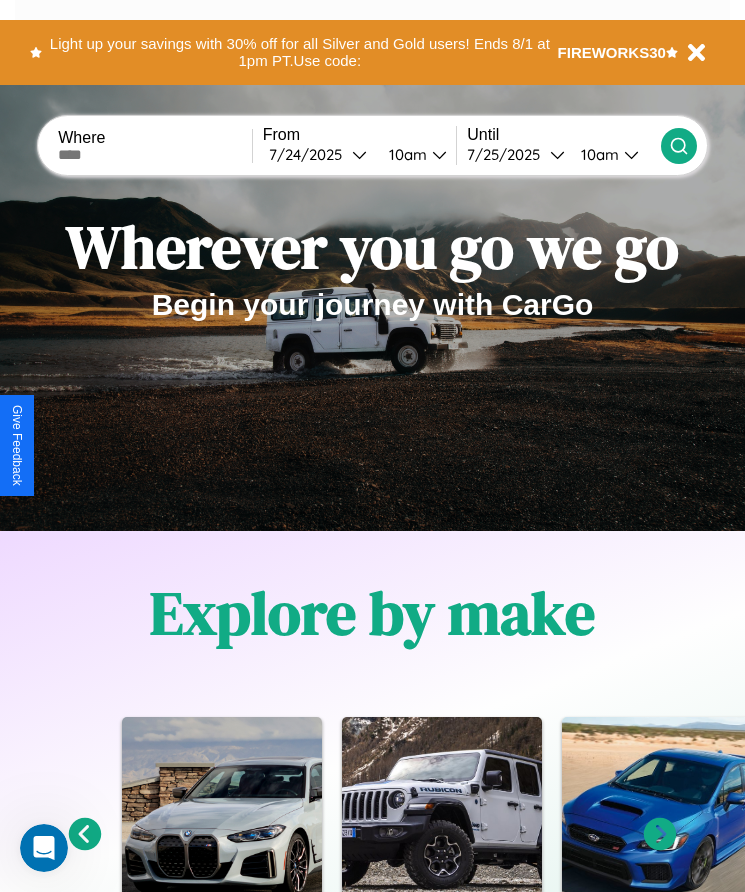 click at bounding box center [155, 155] 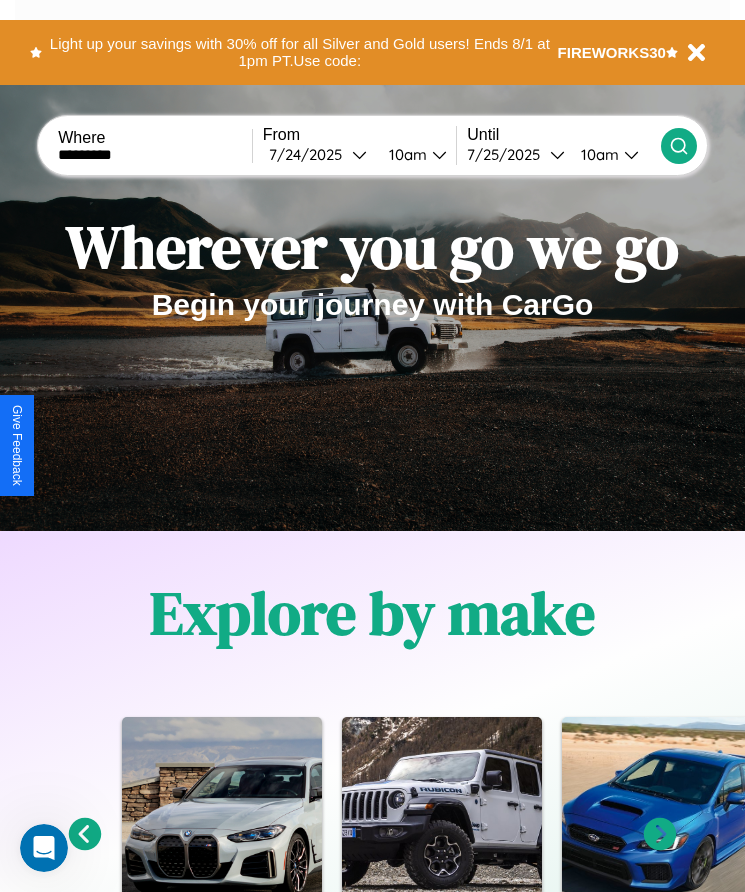 type on "*********" 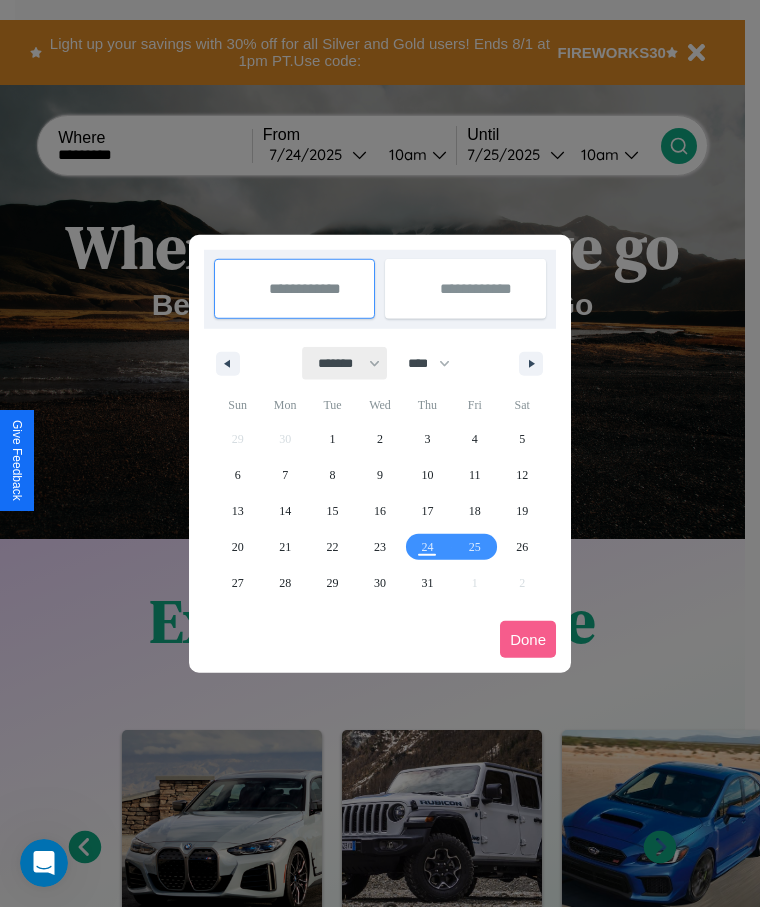 click on "******* ******** ***** ***** *** **** **** ****** ********* ******* ******** ********" at bounding box center [345, 363] 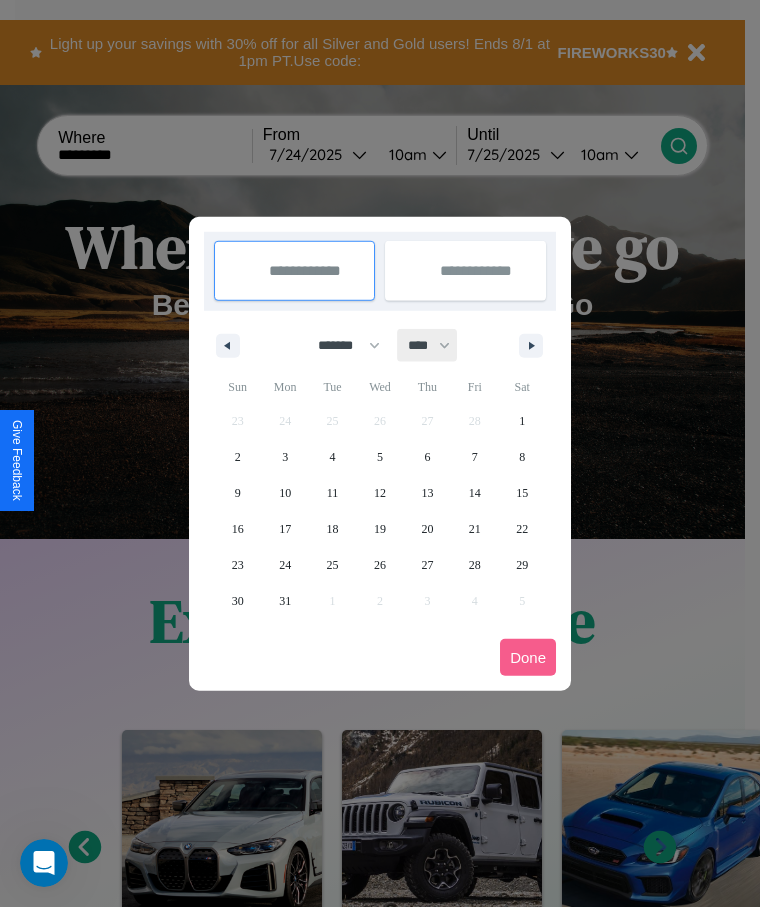 click on "**** **** **** **** **** **** **** **** **** **** **** **** **** **** **** **** **** **** **** **** **** **** **** **** **** **** **** **** **** **** **** **** **** **** **** **** **** **** **** **** **** **** **** **** **** **** **** **** **** **** **** **** **** **** **** **** **** **** **** **** **** **** **** **** **** **** **** **** **** **** **** **** **** **** **** **** **** **** **** **** **** **** **** **** **** **** **** **** **** **** **** **** **** **** **** **** **** **** **** **** **** **** **** **** **** **** **** **** **** **** **** **** **** **** **** **** **** **** **** **** ****" at bounding box center (428, 345) 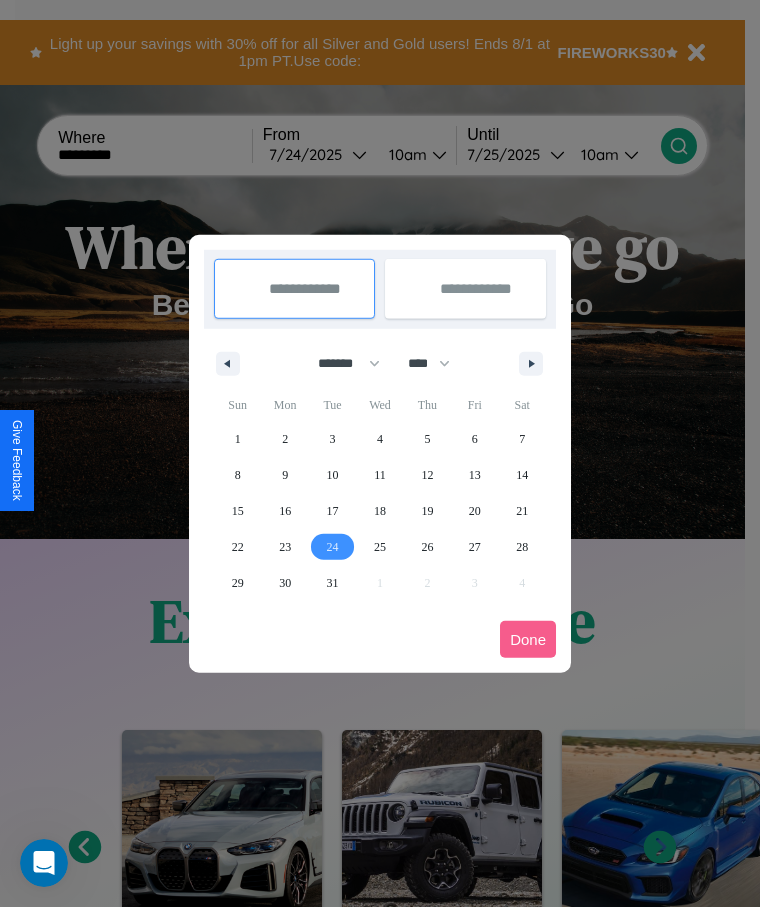 click on "24" at bounding box center (333, 547) 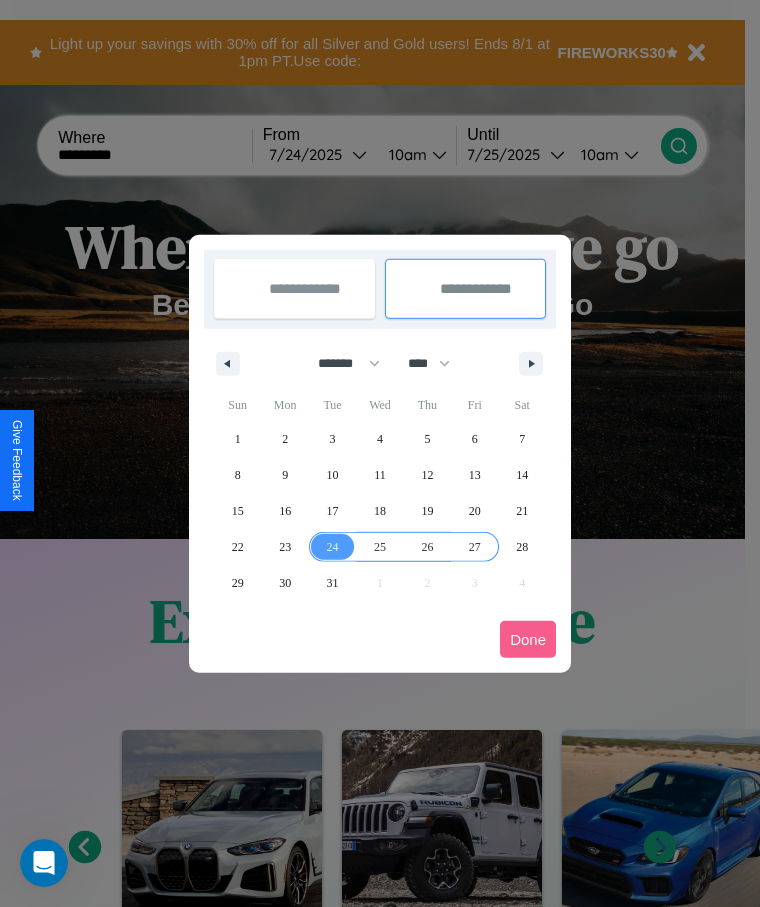 click on "27" at bounding box center (475, 547) 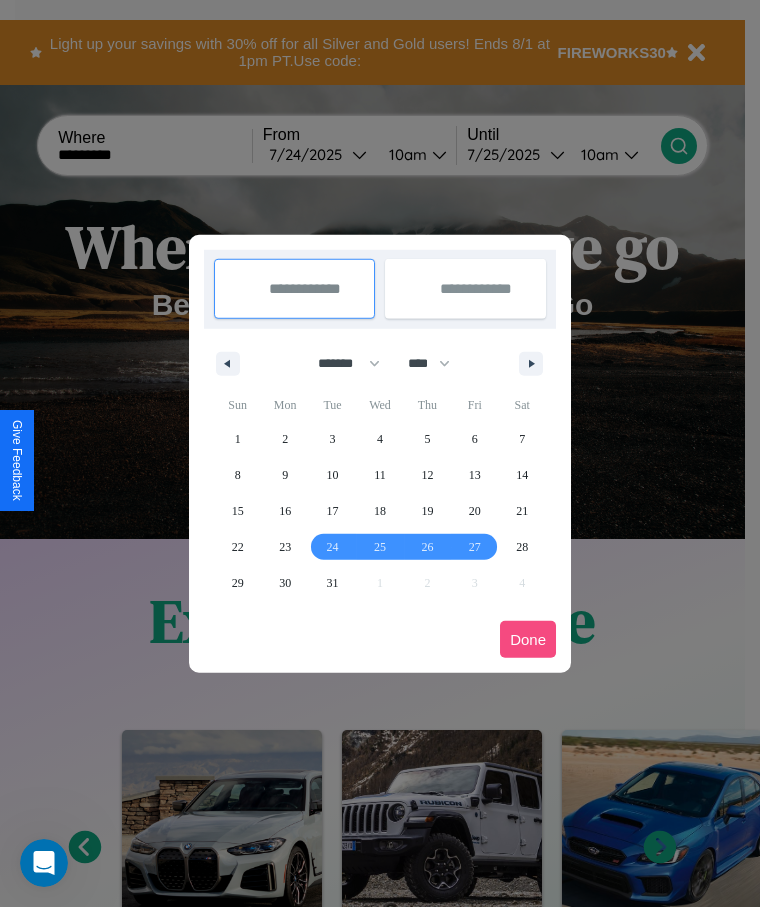 click on "Done" at bounding box center (528, 639) 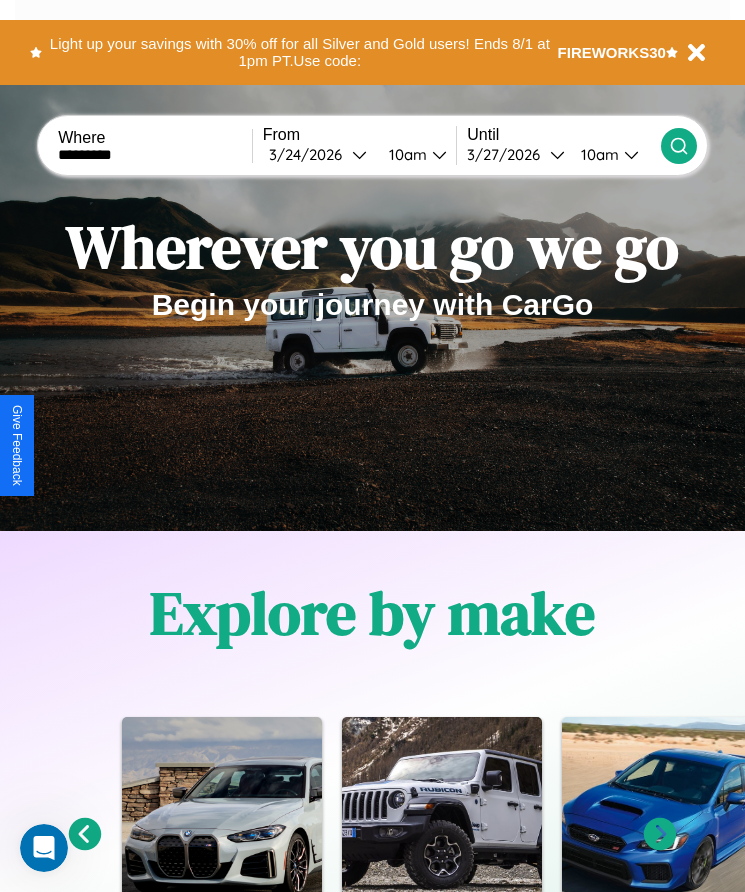 click 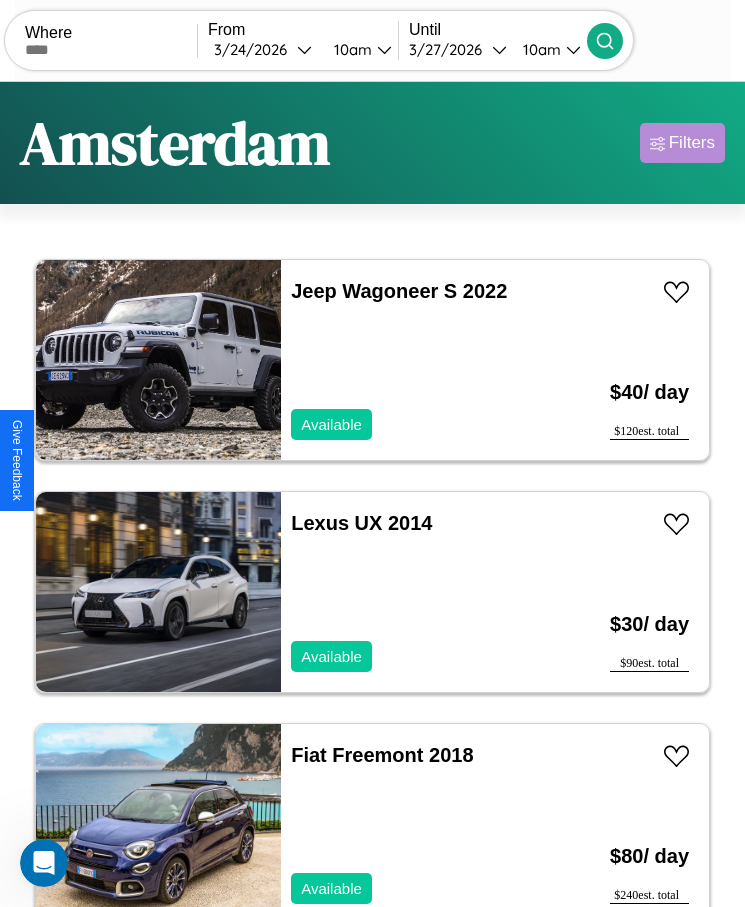 click on "Filters" at bounding box center (692, 143) 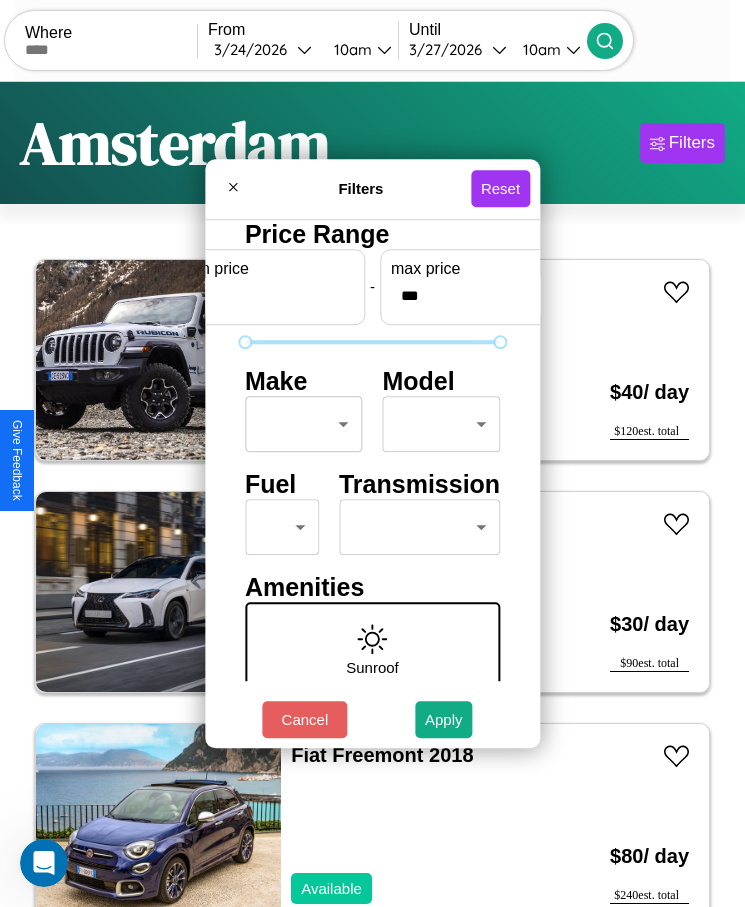 click on "CarGo Where From [DATE] [TIME] Until [DATE] [TIME] Become a Host Login Sign Up [CITY] Filters 8 cars in this area These cars can be picked up in this city. Jeep Wagoneer S 2022 Available $ 40 / day $ 120 est. total Lexus UX 2014 Available $ 30 / day $ 90 est. total Fiat Freemont 2018 Available $ 80 / day $ 240 est. total Tesla Cybertruck 2021 Available $ 50 / day $ 150 est. total Acura RLX 2018 Unavailable $ 70 / day $ 210 est. total Mazda GLC 2024 Available $ 170 / day $ 510 est. total Honda CMX300 (Rebel 300) 2014 Available $ 40 / day $ 120 est. total Infiniti FX50 2021 Available $ 90 / day $ 270 est. total Filters Reset Price Range min price * - max price *** Make ​ ​ Model ​ ​ Fuel ​ ​ Transmission ​ ​ Amenities Sunroof Moonroof Touch Display Winter Package Sport Turbo Heated Seats Carplay Bluetooth All Wheel Drive Push To Start Cancel Apply Support ID: [ID] Give Feedback" at bounding box center (372, 478) 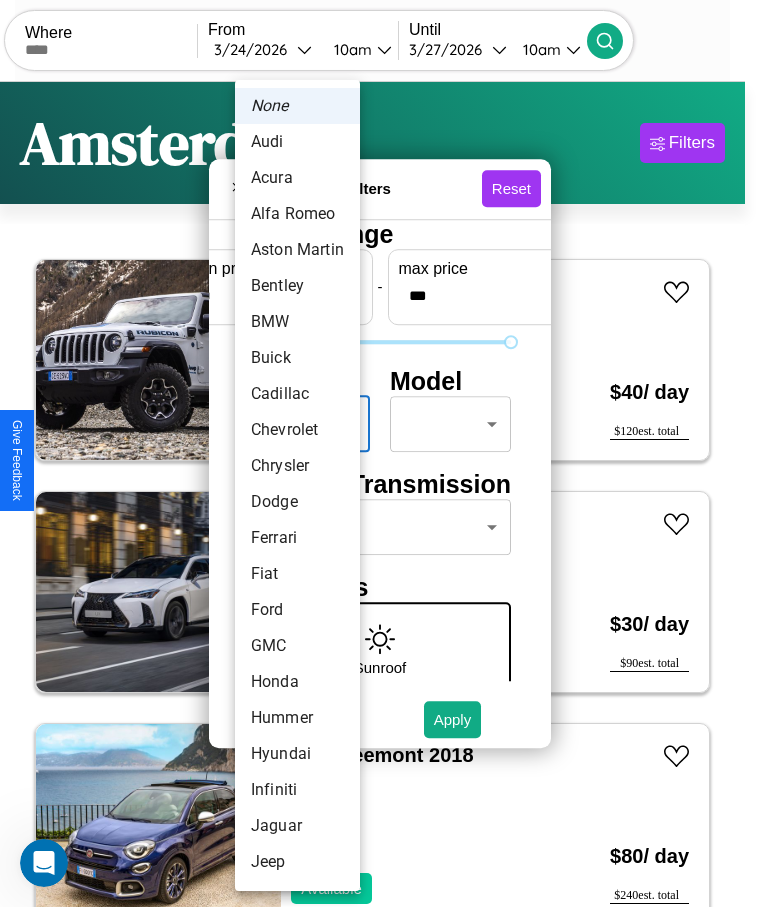 click on "Chrysler" at bounding box center (297, 466) 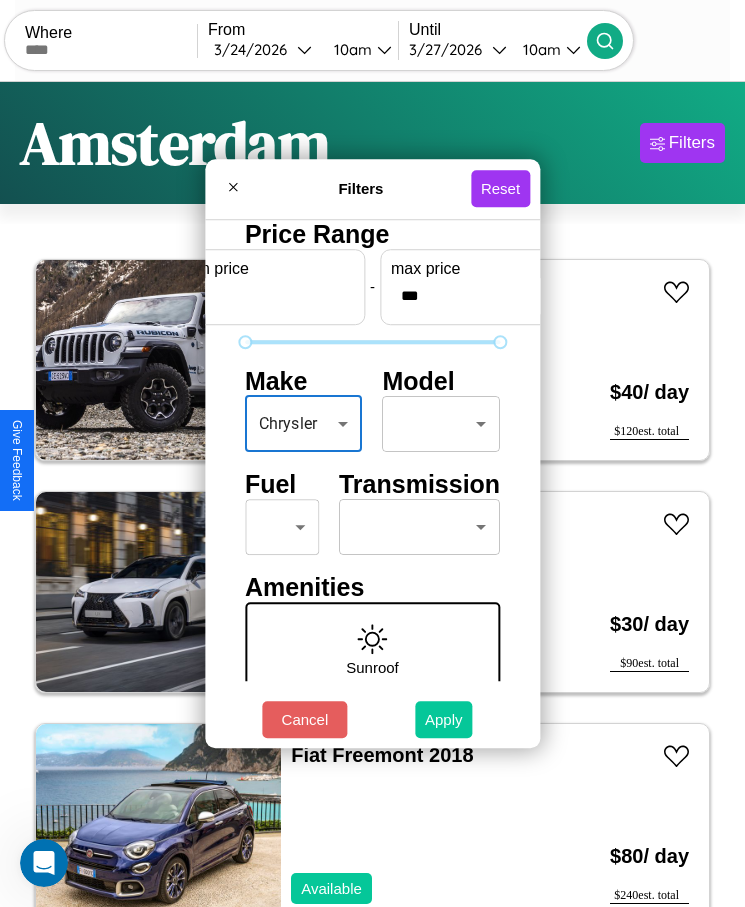click on "Apply" at bounding box center (444, 719) 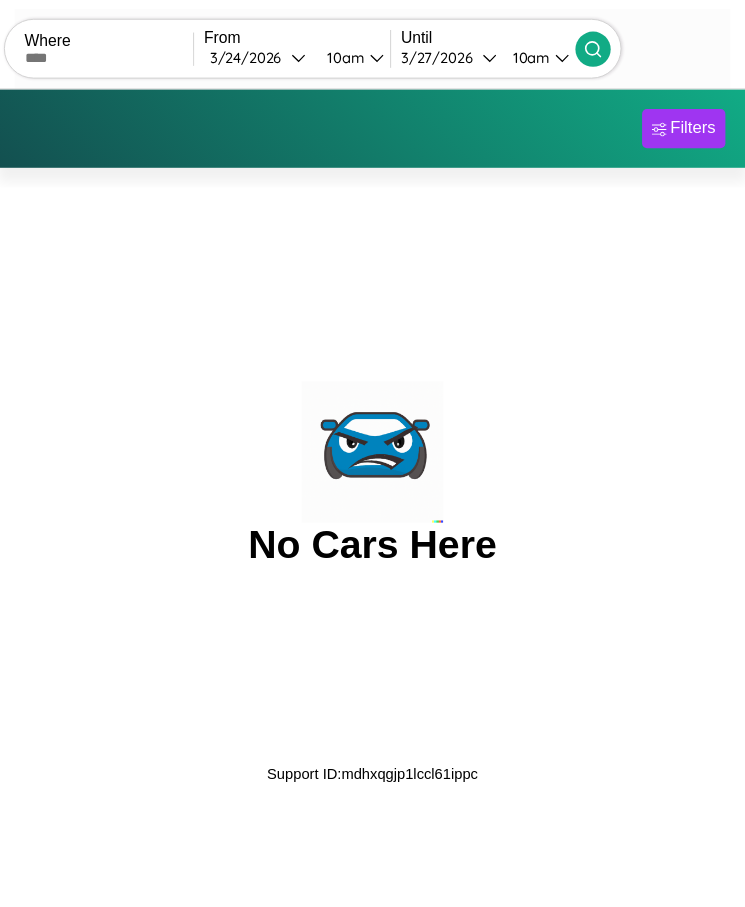 scroll, scrollTop: 0, scrollLeft: 0, axis: both 